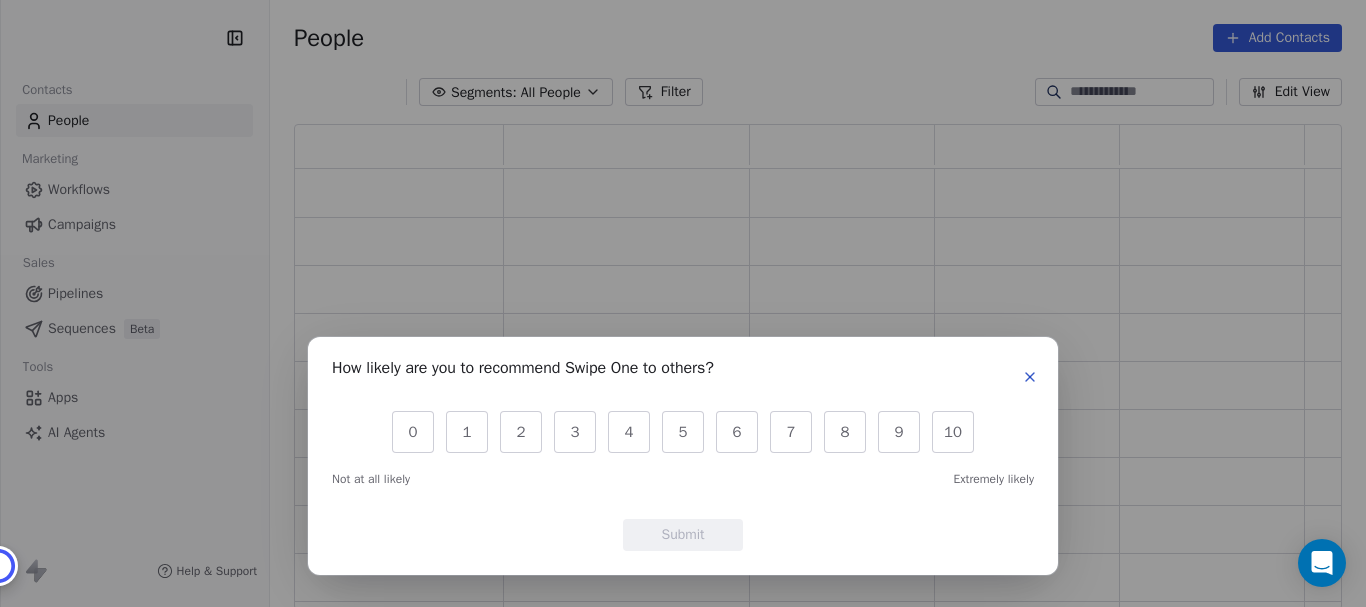 click 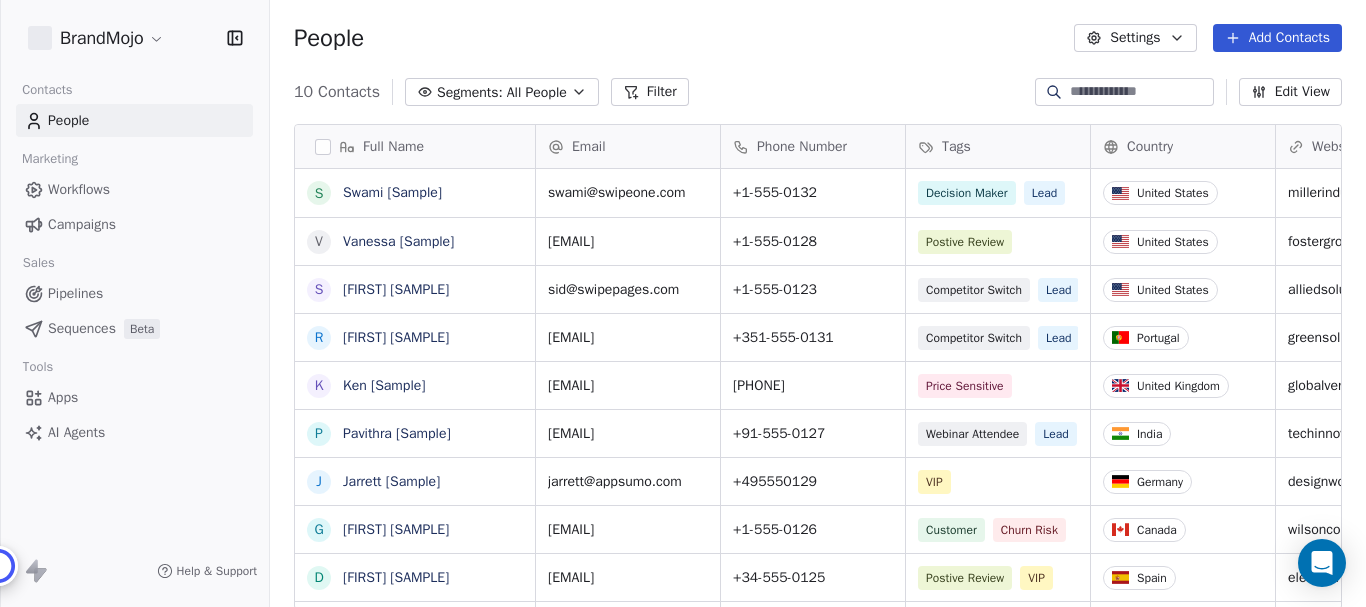 scroll, scrollTop: 0, scrollLeft: 0, axis: both 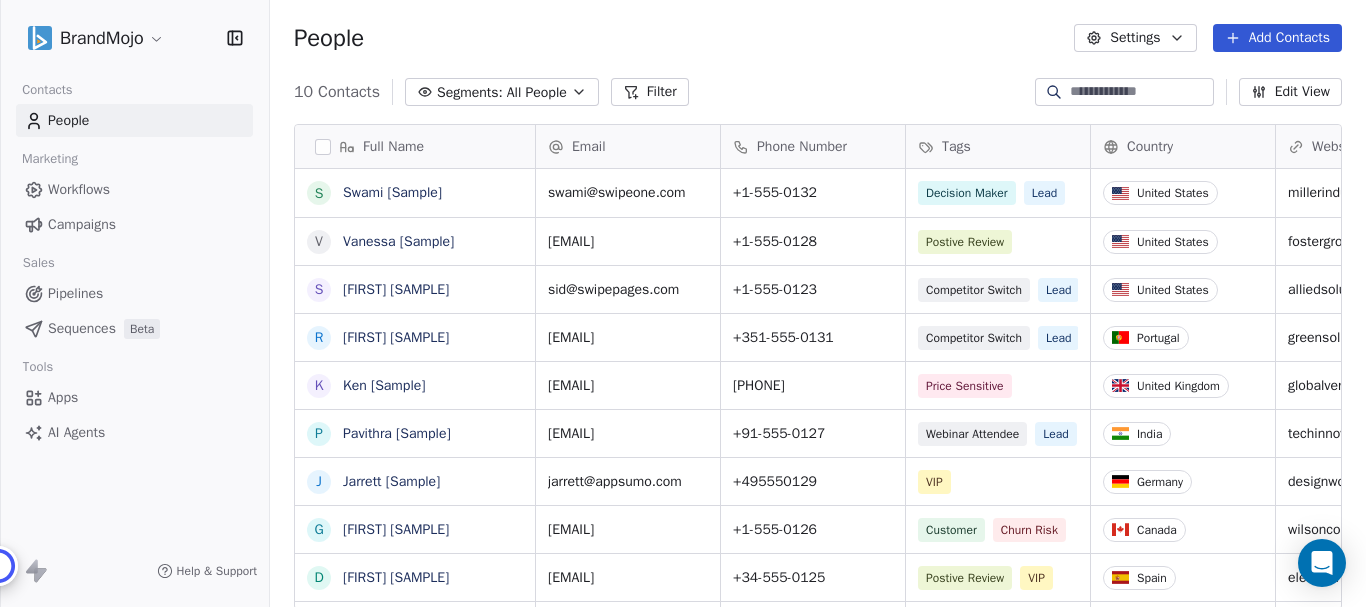 click on "BrandMojo Contacts People Marketing Workflows Campaigns Sales Pipelines Sequences Beta Tools Apps AI Agents Help & Support People Settings  Add Contacts 10 Contacts Segments: All People Filter  Edit View Tag Add to Sequence Export Full Name S Swami [Sample] V Vanessa [Sample] S Sid [Sample] R Ram [Sample] K Ken [Sample] P Pavithra [Sample] J Jarrett [Sample] G Ganesan [Sample] D Dusty [Sample] C Caitlin [Sample] Email Phone Number Tags Country Website Job Title Status Contact Source swami@swipeone.com +1-555-0132 Decision Maker Lead United States millerindustries.com President New Lead Social Media vanessa@appsumo.com +1-555-0128 Postive Review United States fostergroup.com Managing Director Closed Won Referral sid@swipepages.com +1-555-0123 Competitor Switch Lead United States alliedsolutions.com Director of Operations Qualifying Website Form ram@swipeone.com +351-555-0131 Competitor Switch Lead Portugal greensolutions.pt Sustainability Head Closed Won Facebook Ad ken@swipepages.com 5550124 Price Sensitive" at bounding box center (683, 303) 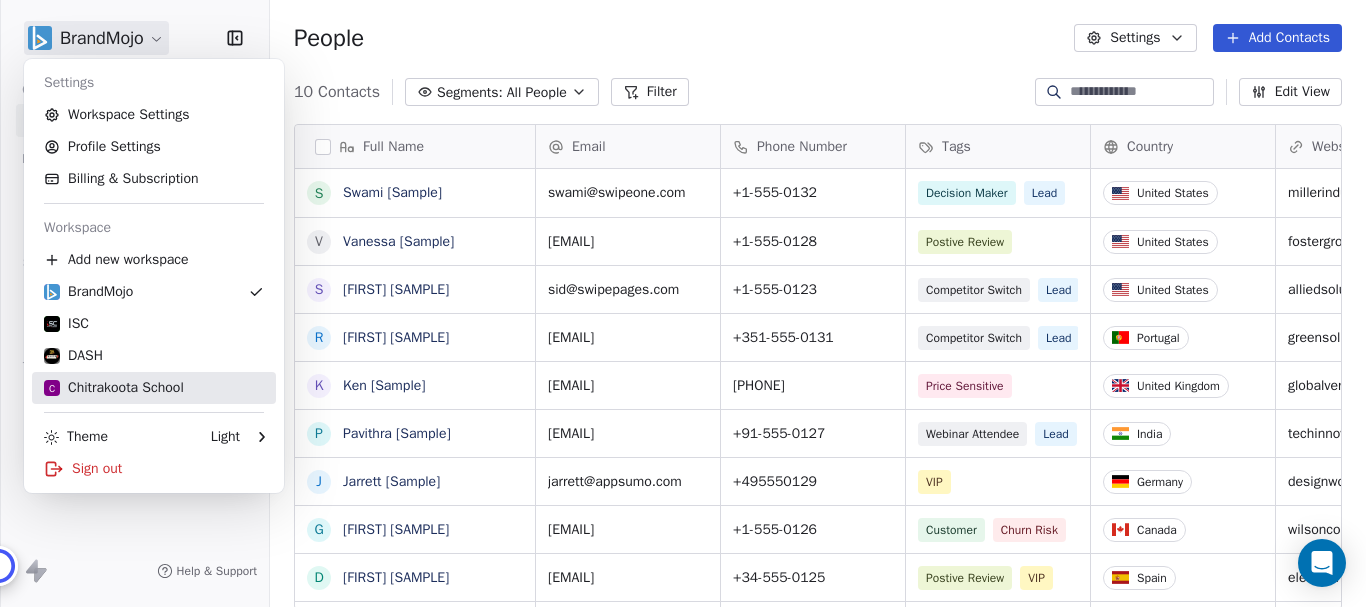 click on "C Chitrakoota School" at bounding box center (114, 388) 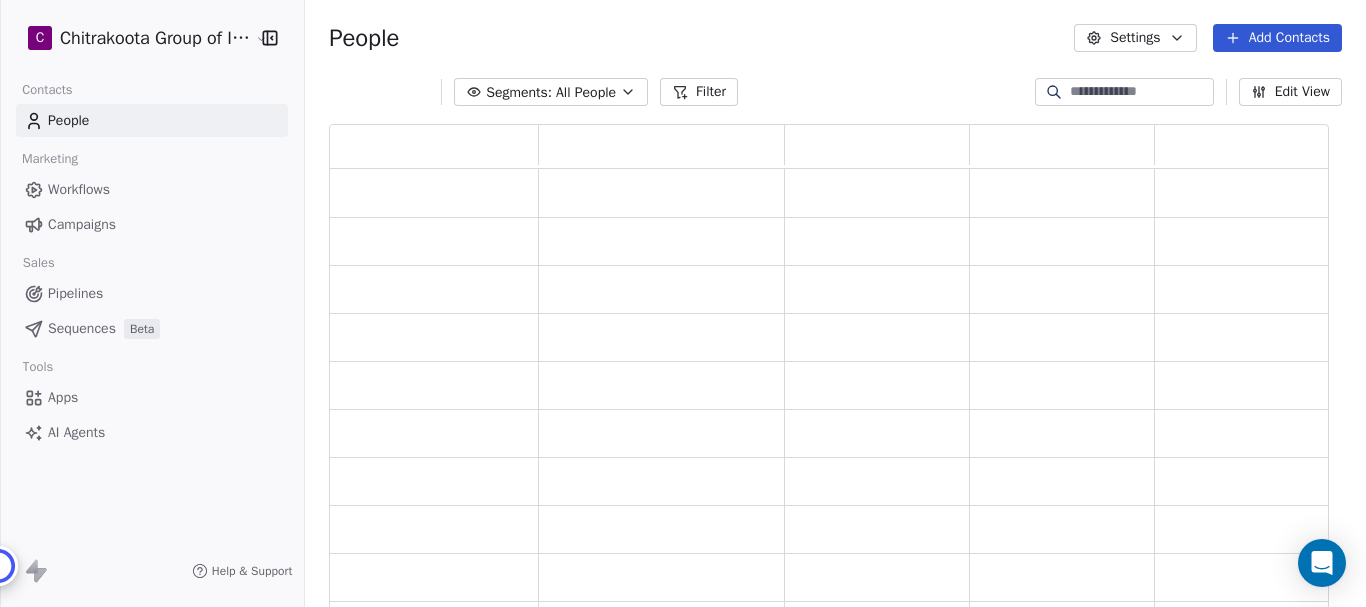 scroll, scrollTop: 16, scrollLeft: 16, axis: both 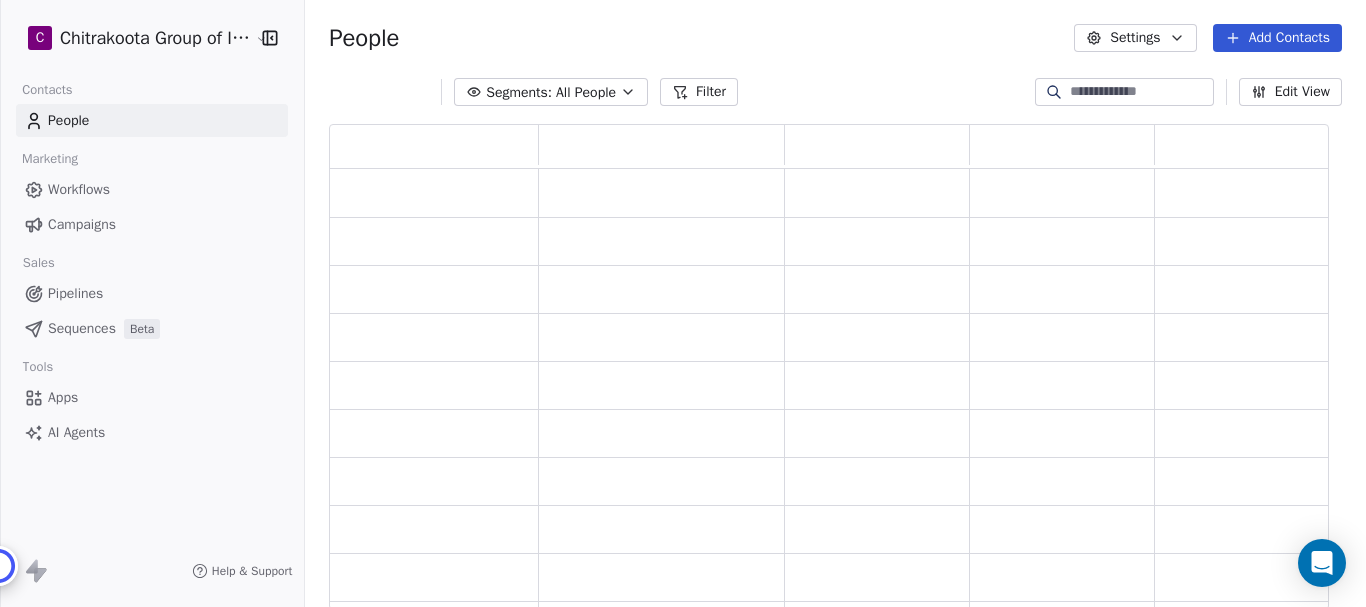 click on "Workflows" at bounding box center (79, 189) 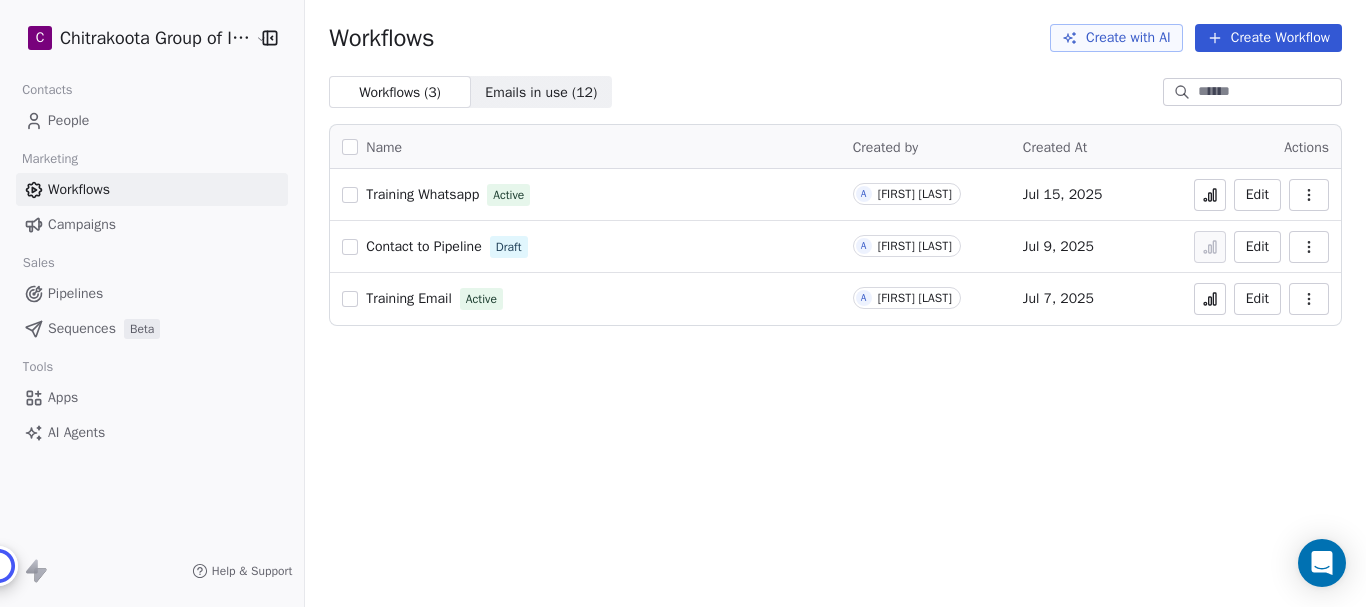 click on "Training Email" at bounding box center [409, 298] 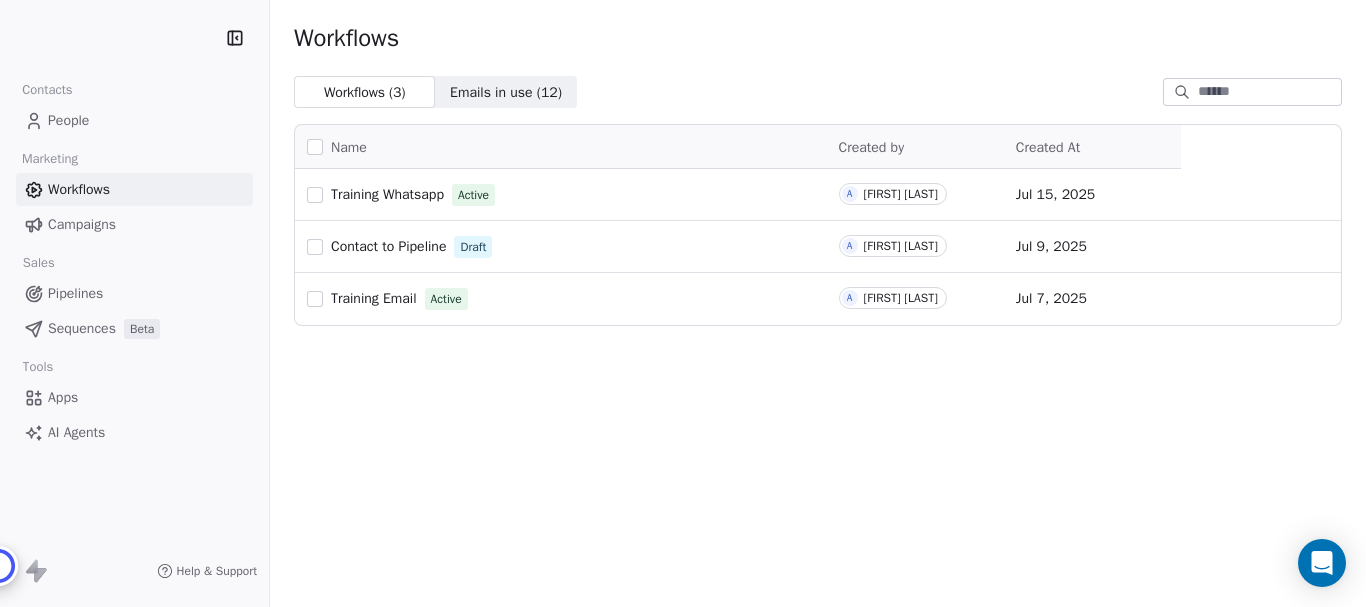 scroll, scrollTop: 0, scrollLeft: 0, axis: both 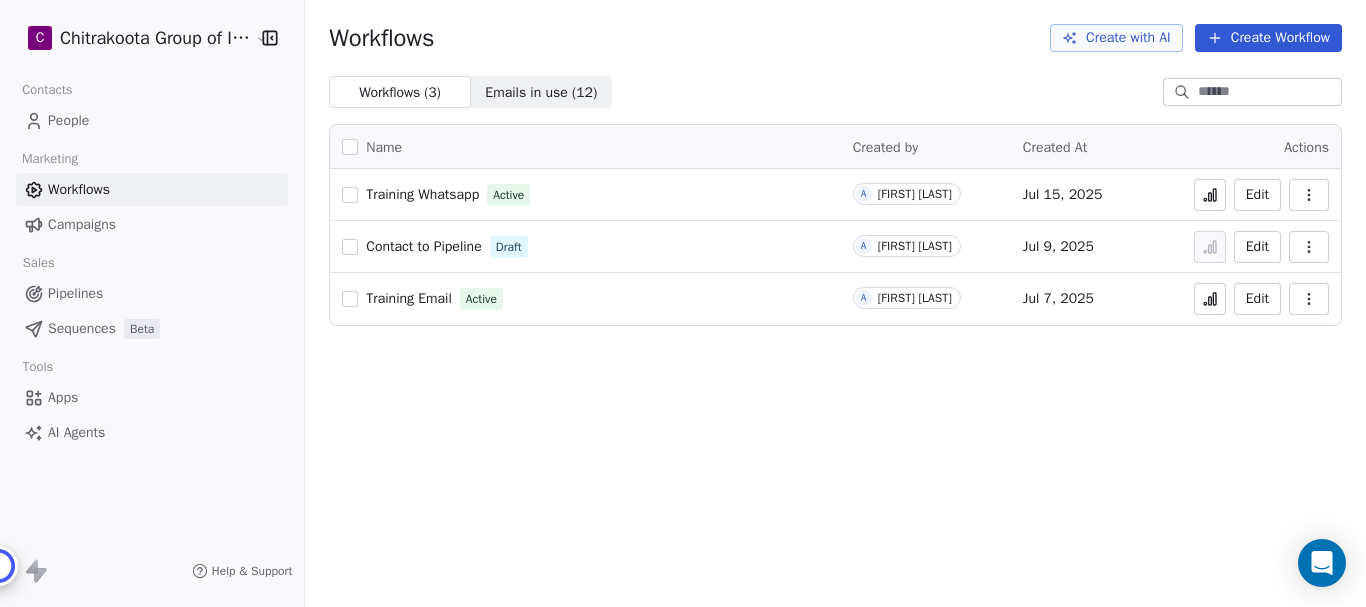 click on "Training Whatsapp" at bounding box center (422, 194) 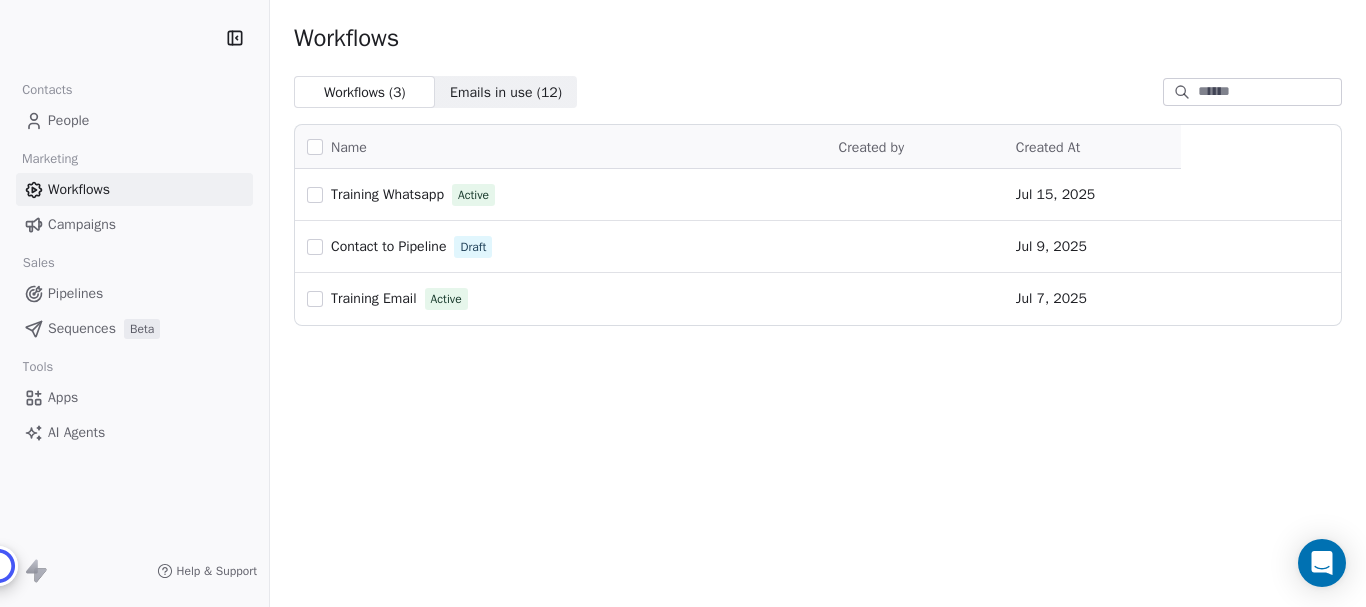 scroll, scrollTop: 0, scrollLeft: 0, axis: both 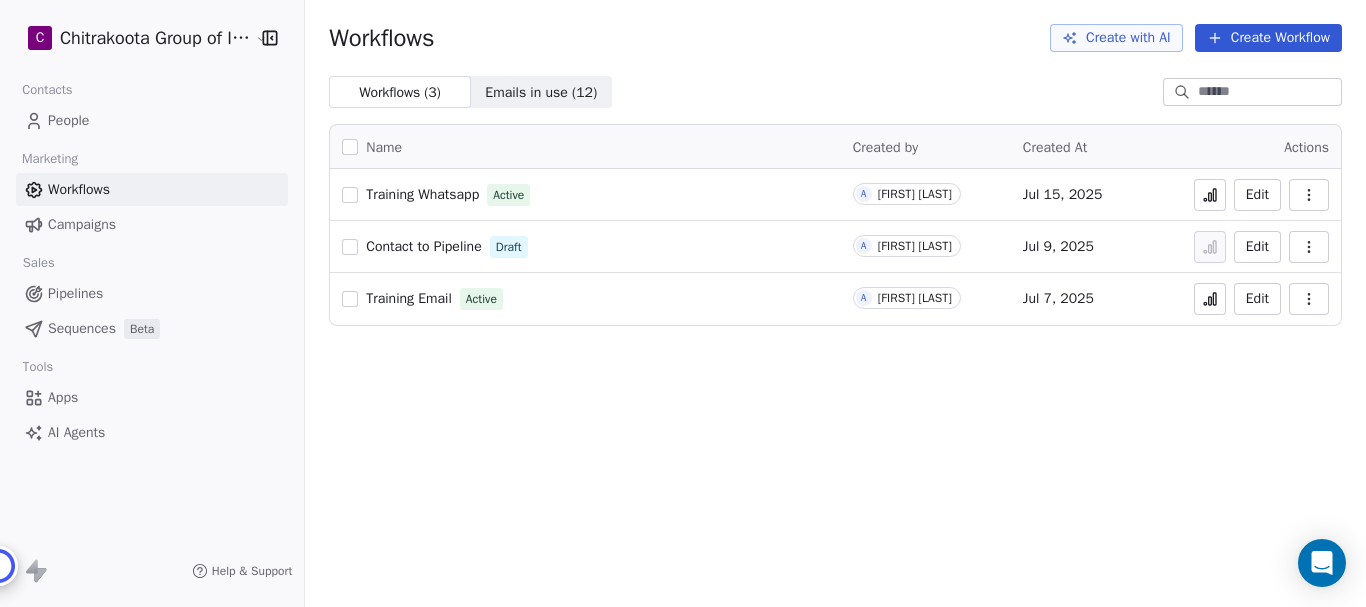 click on "Settings Workspace Settings Profile Settings Billing & Subscription Workspace Add new workspace BrandMojo ISC DASH C Chitrakoota School Theme Light Sign out Workflows Create with AI Create Workflow Workflows ( 3 ) Workflows ( 3 ) Emails in use ( 12 ) Emails in use ( 12 ) Name Created by Created At Actions Training Whatsapp Active A [FIRST] [LAST] Jul 15, 2025 Edit Contact to Pipeline Draft A [FIRST] [LAST] Jul 9, 2025 Edit Training Email Active A [FIRST] [LAST] Jul 7, 2025 Edit" at bounding box center [683, 303] 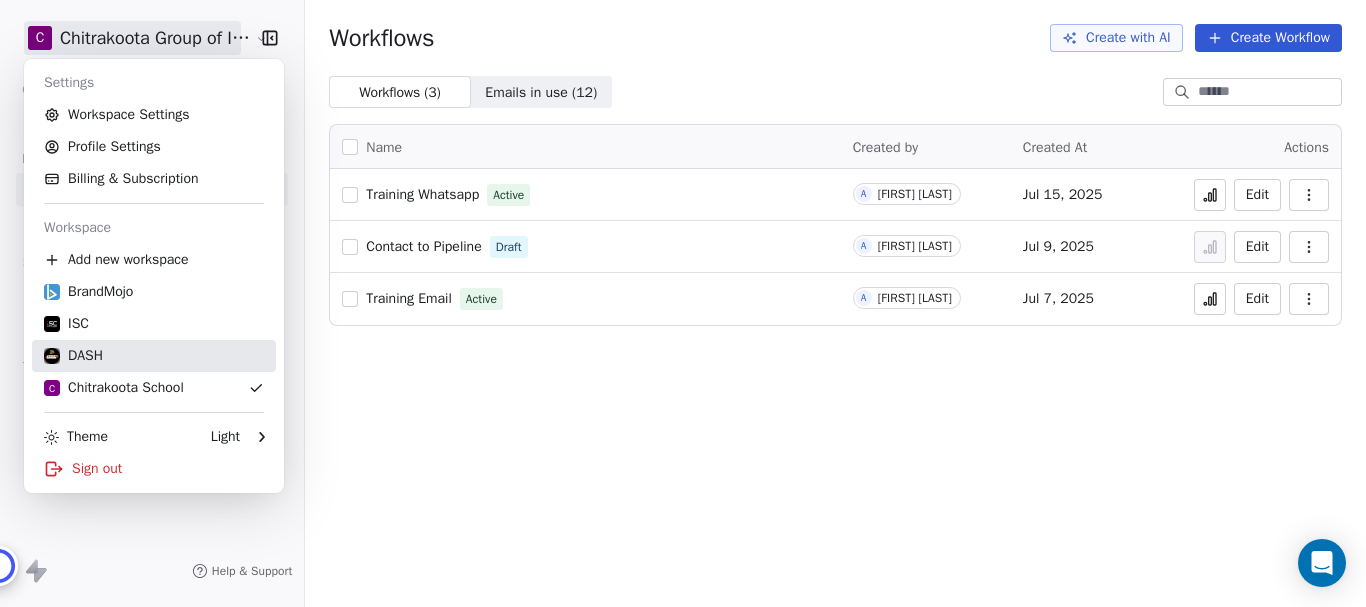 click on "DASH" at bounding box center [73, 356] 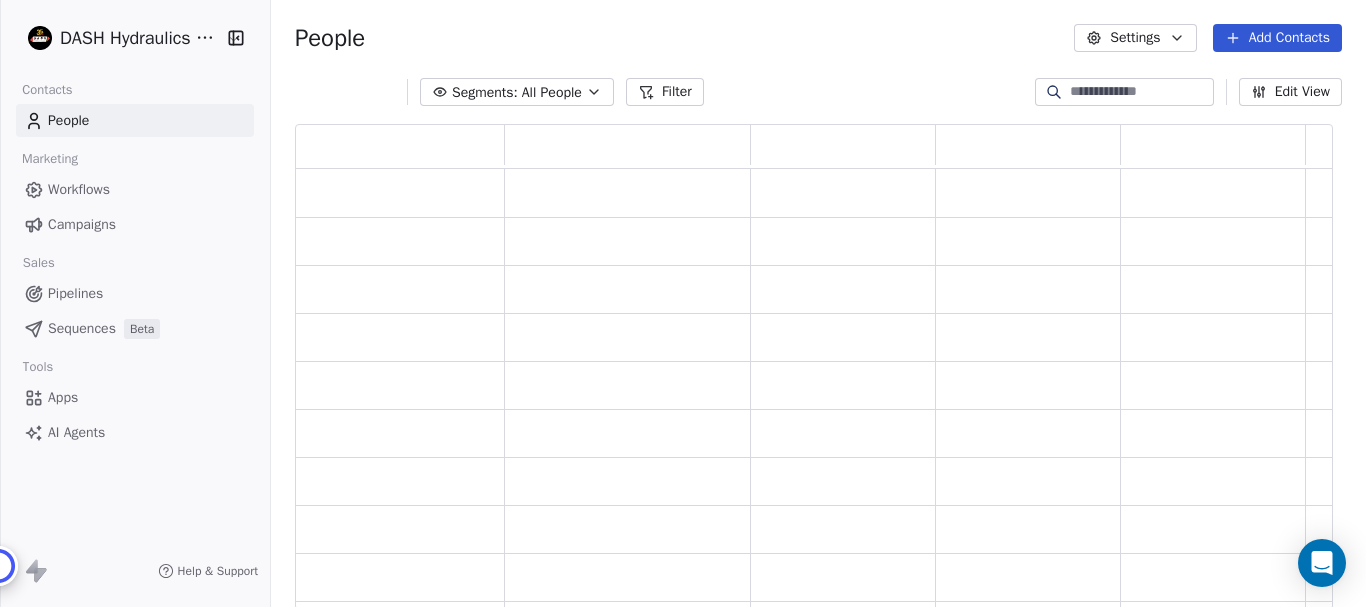 scroll, scrollTop: 16, scrollLeft: 16, axis: both 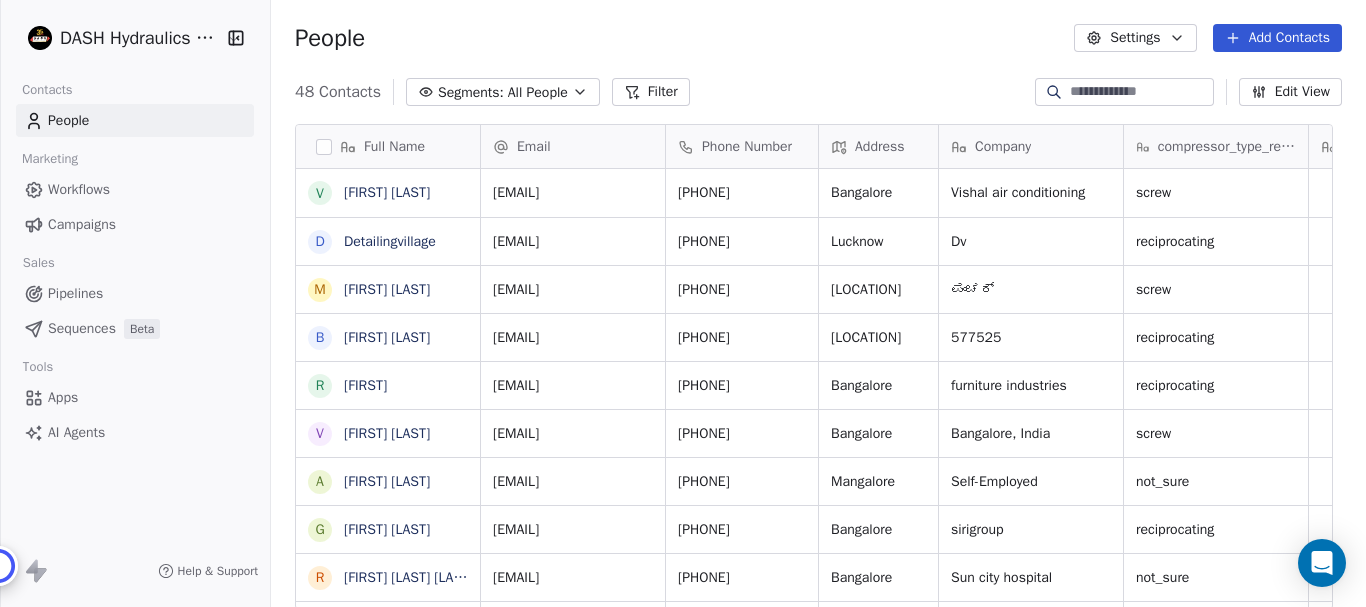 click on "Workflows" at bounding box center [79, 189] 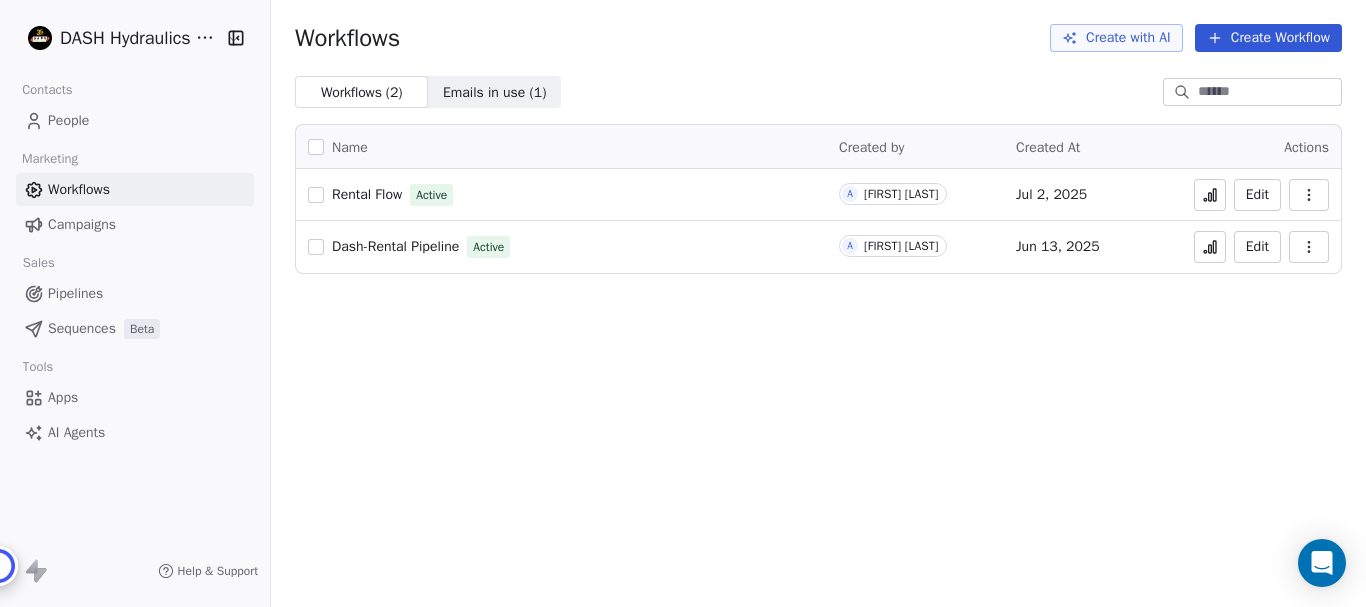 click on "Dash-Rental Pipeline" at bounding box center (395, 246) 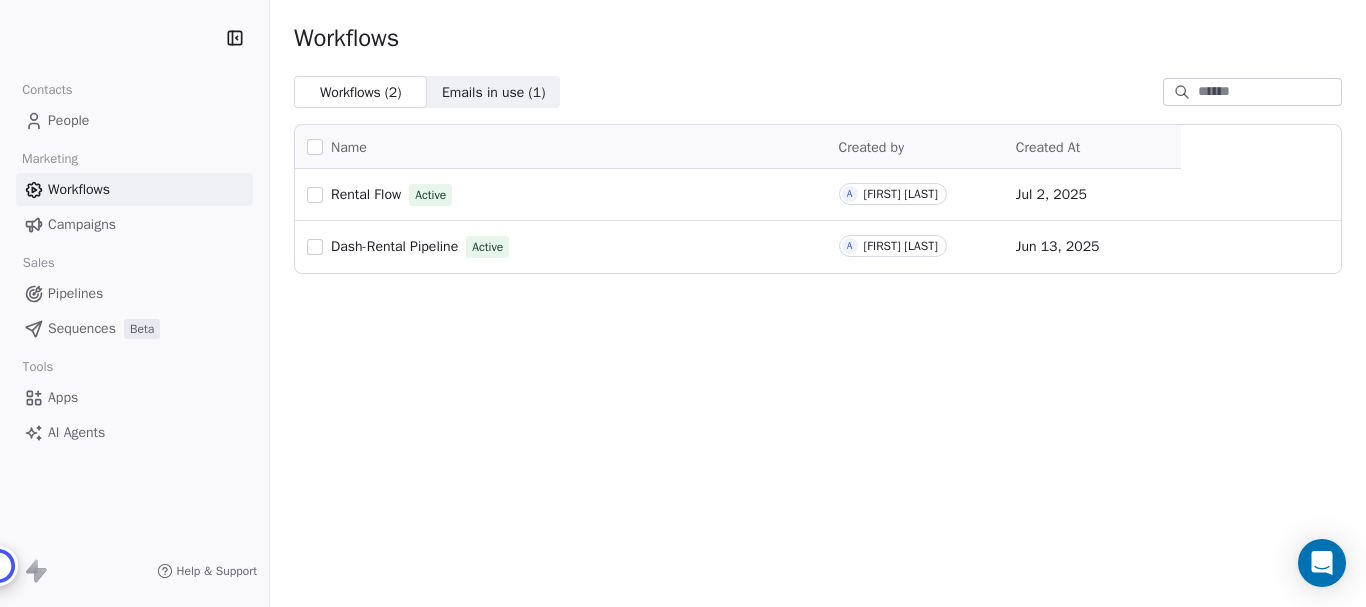 scroll, scrollTop: 0, scrollLeft: 0, axis: both 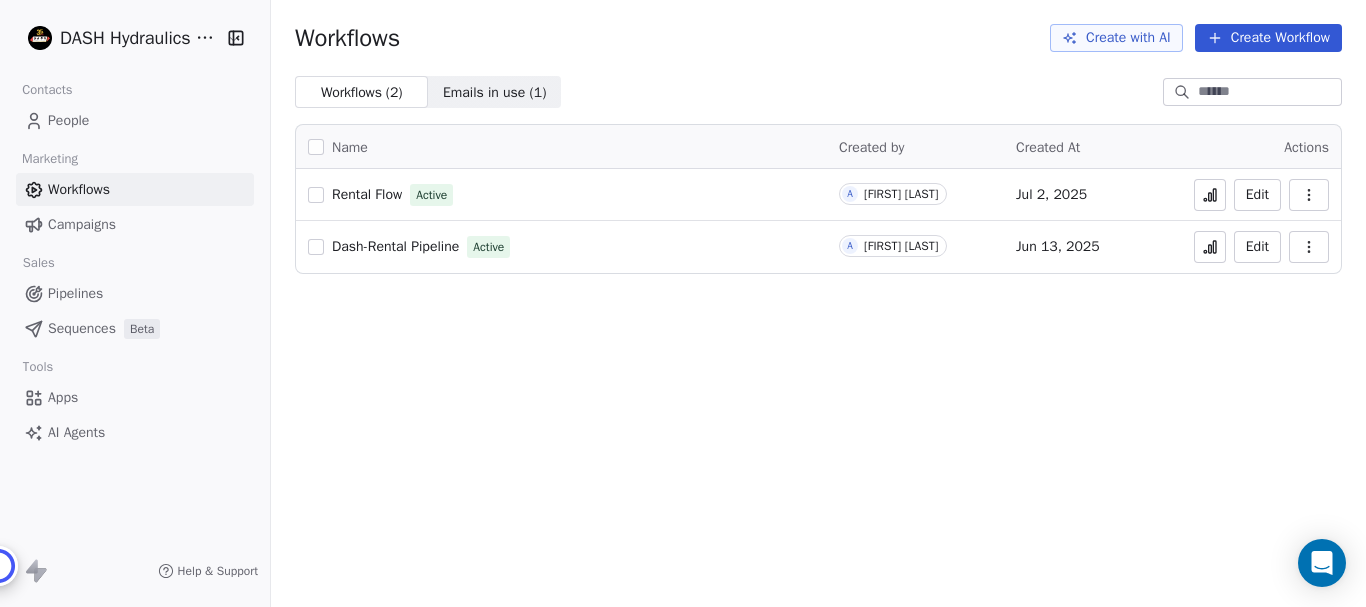 click on "Rental Flow" at bounding box center [367, 194] 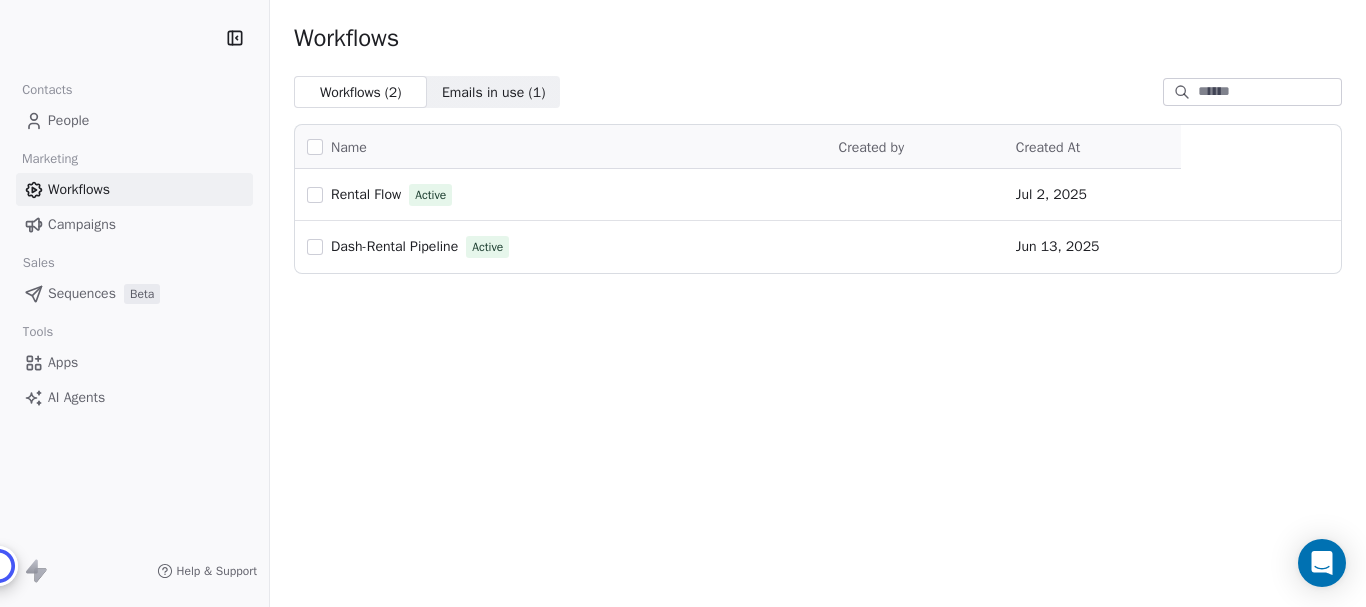 scroll, scrollTop: 0, scrollLeft: 0, axis: both 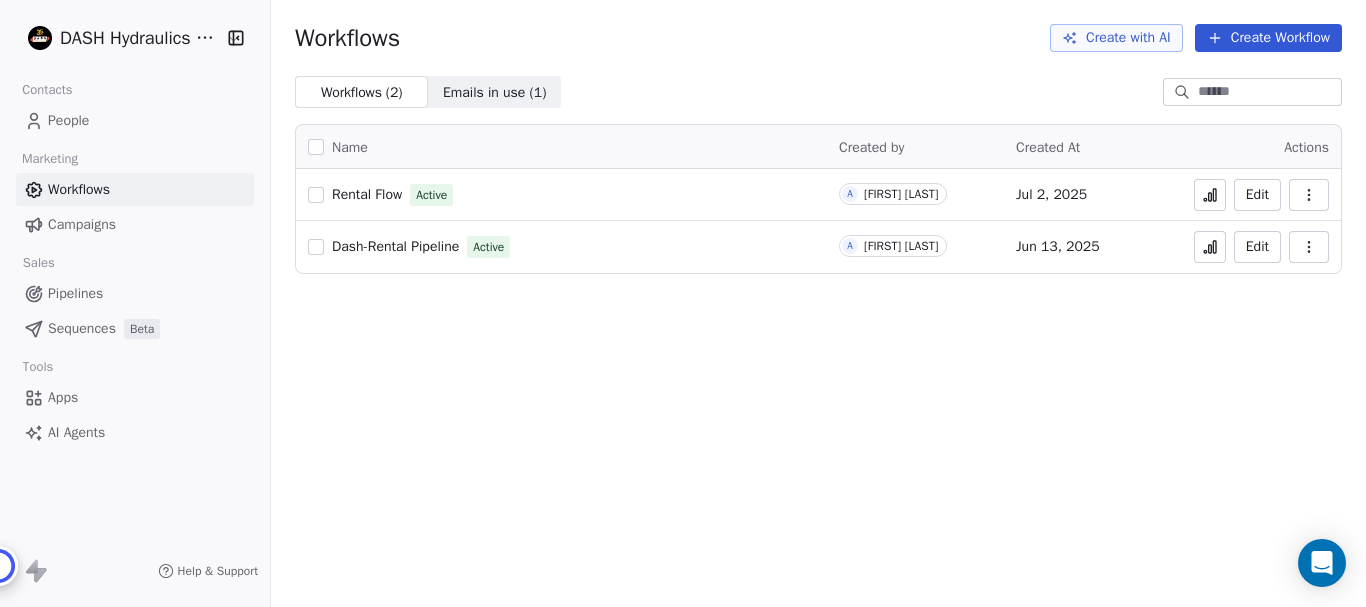 click on "Workflows ( 2 ) Workflows ( 2 ) Emails in use ( 1 ) Emails in use ( 1 ) Name Created by Created At Actions Rental Flow Active A [FIRST] [LAST] [MONTH], [YEAR] Edit Dash-Rental Pipeline Active A [FIRST] [LAST] [MONTH] [DAY], [YEAR] Edit" at bounding box center [683, 303] 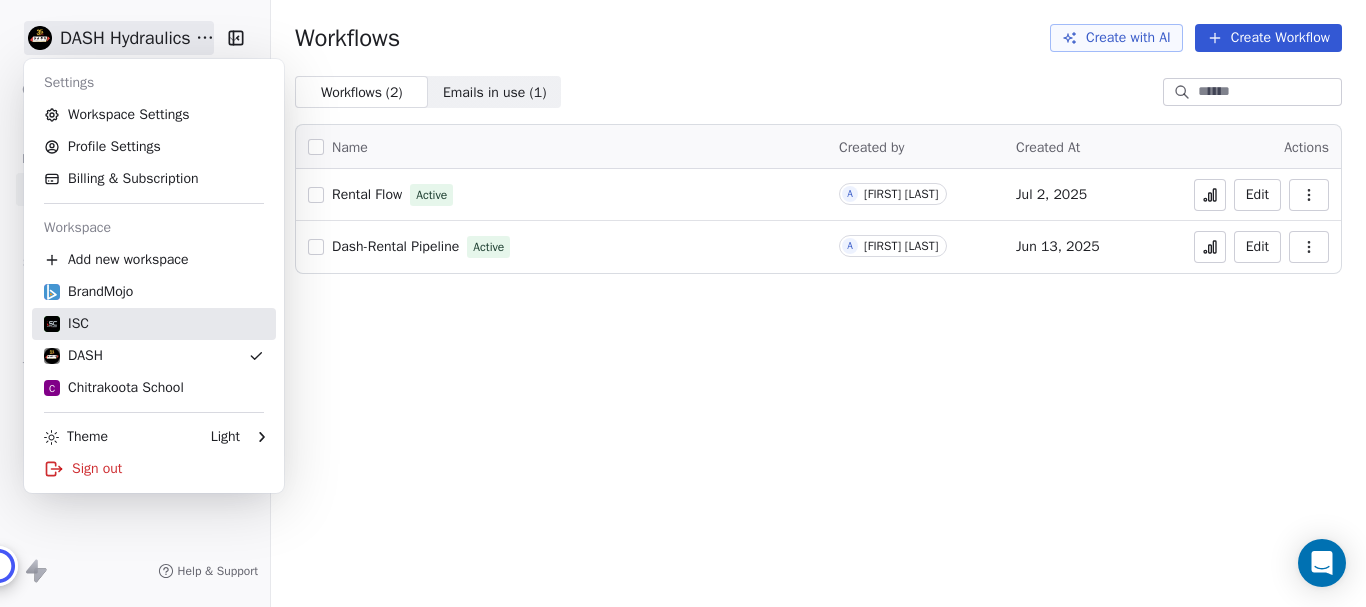 click on "ISC" at bounding box center (66, 324) 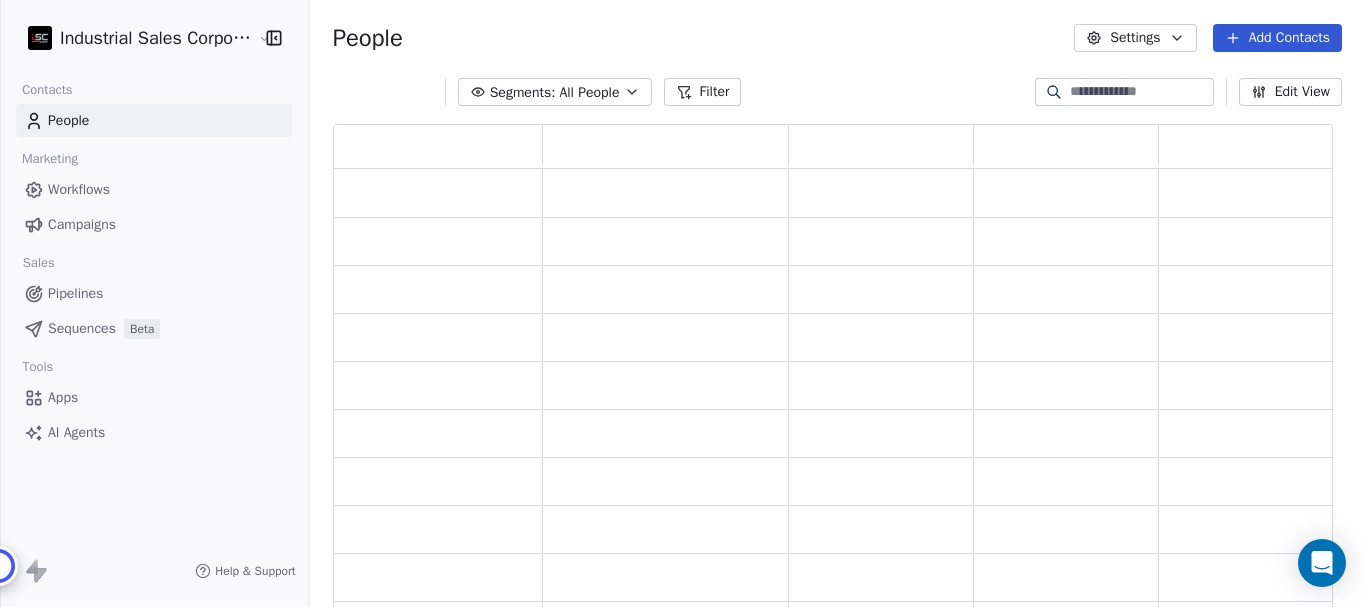 scroll, scrollTop: 16, scrollLeft: 16, axis: both 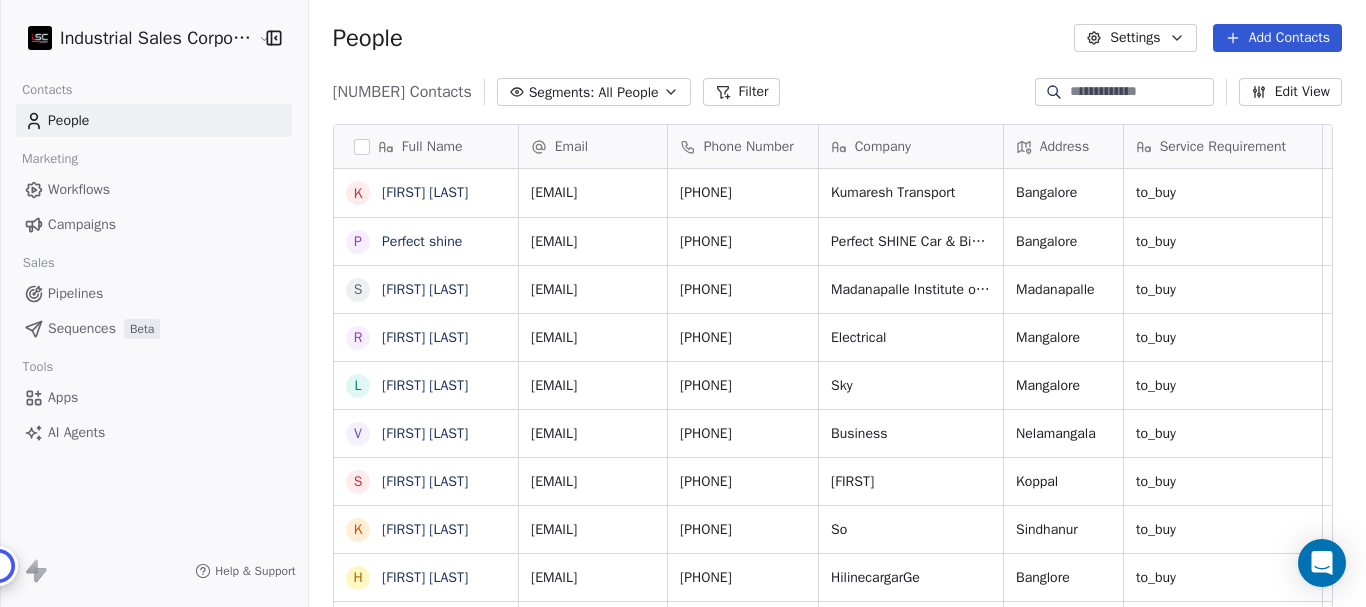 click on "Workflows" at bounding box center [79, 189] 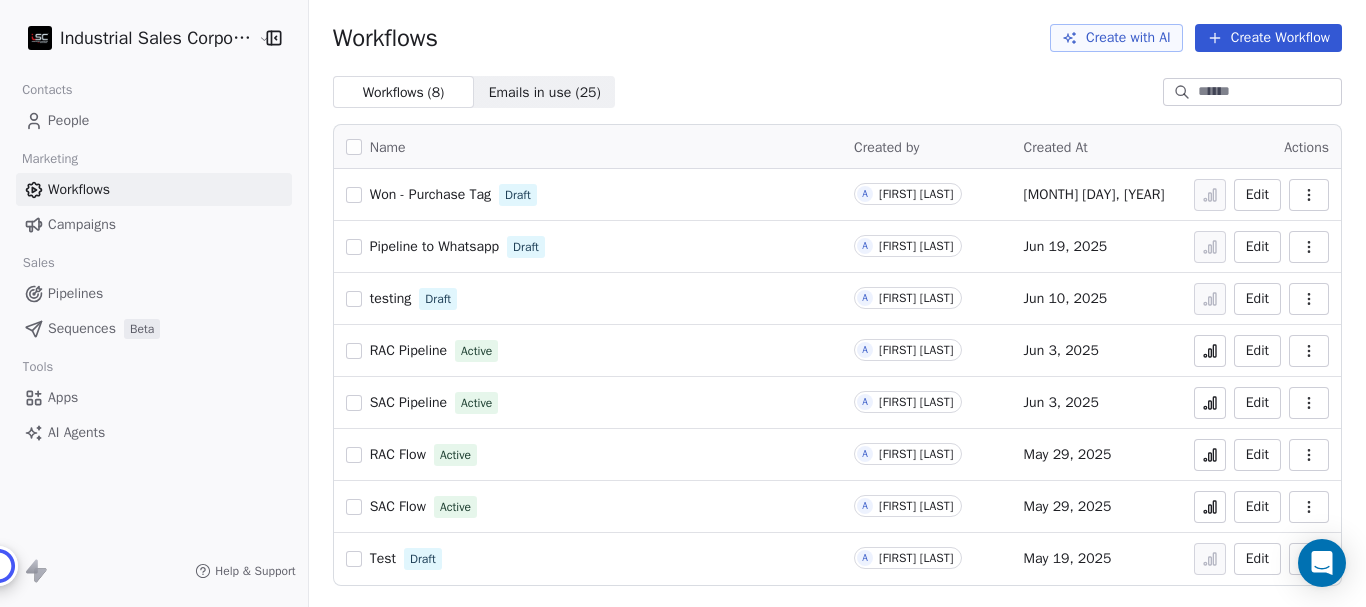 click on "RAC Flow" at bounding box center (398, 454) 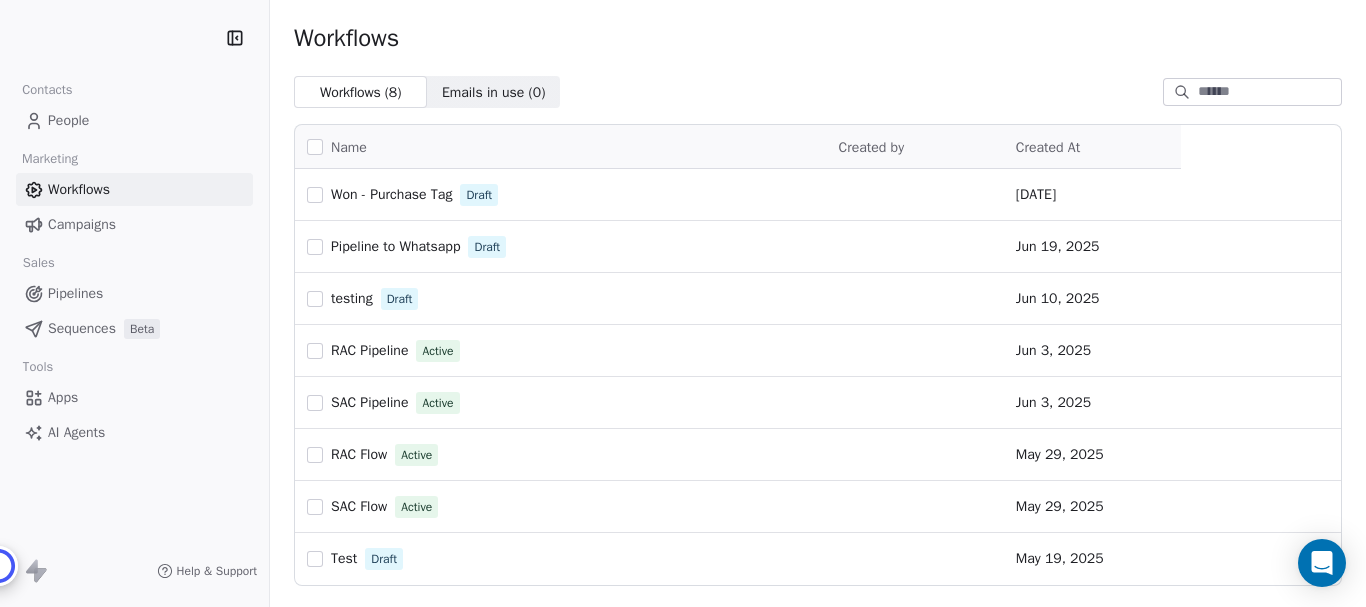 scroll, scrollTop: 0, scrollLeft: 0, axis: both 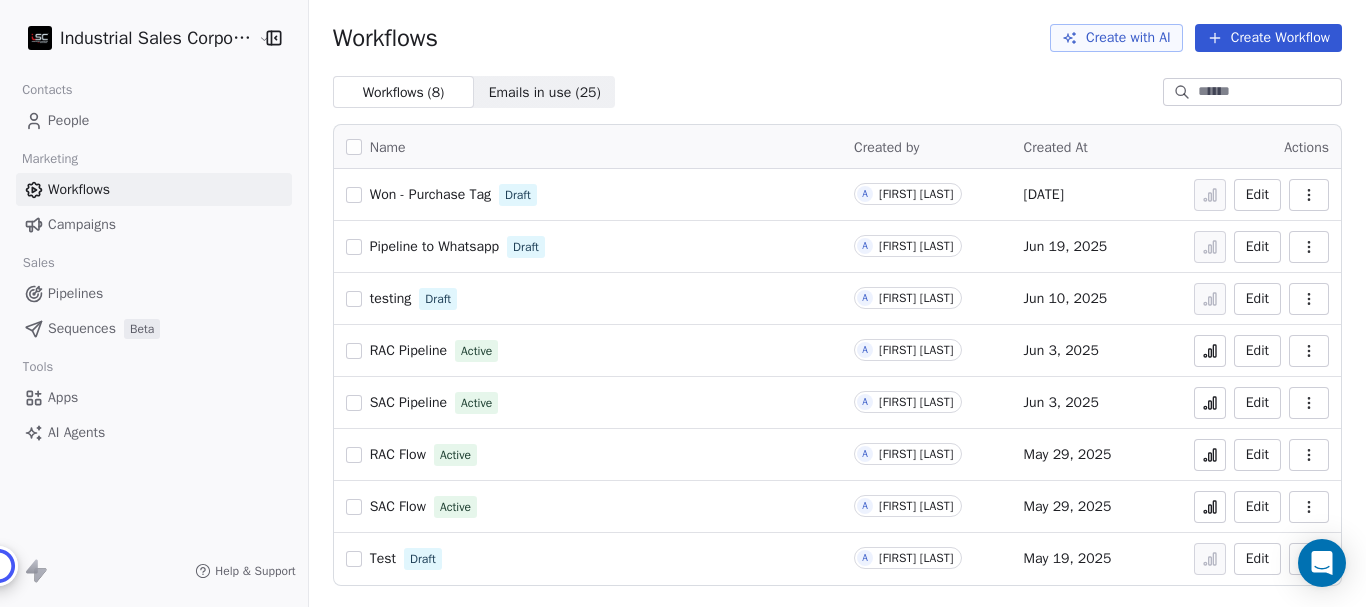 click on "SAC Flow" at bounding box center [398, 506] 